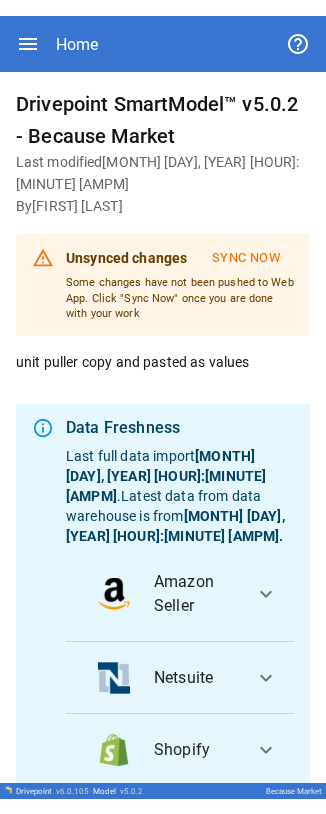 scroll, scrollTop: 0, scrollLeft: 0, axis: both 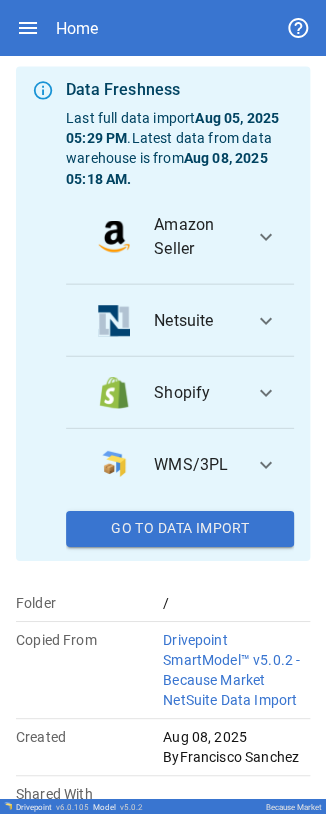 click on "Shopify" at bounding box center [168, 392] 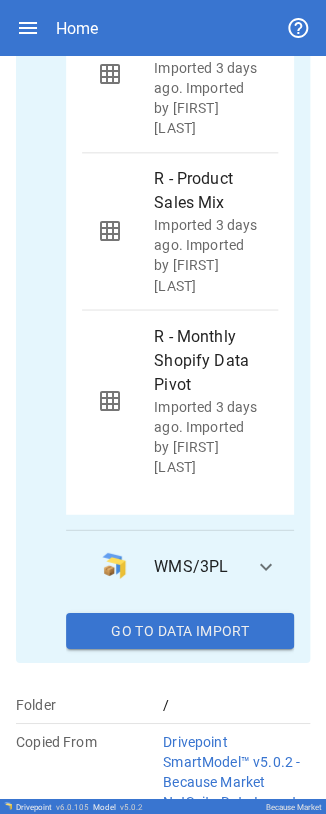 scroll, scrollTop: 1000, scrollLeft: 0, axis: vertical 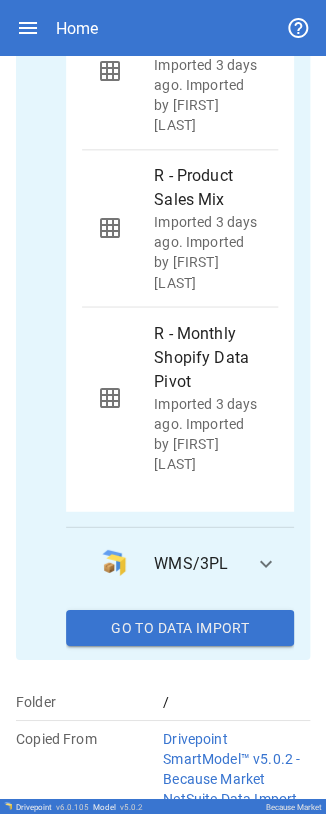click on "R - Monthly Shopify Data Pivot" at bounding box center (208, 357) 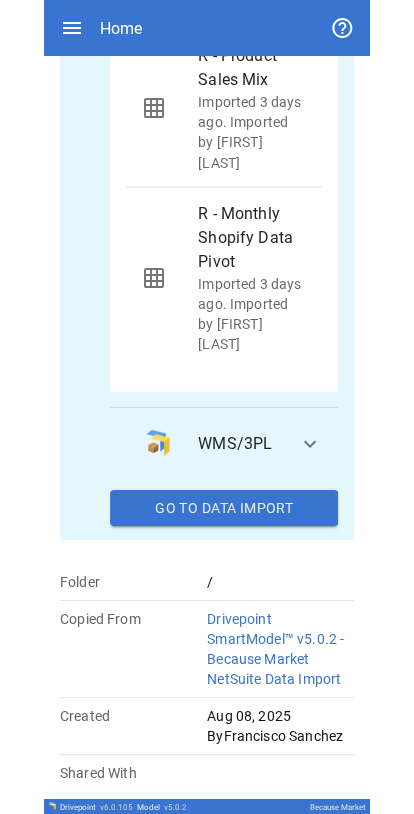 scroll, scrollTop: 1223, scrollLeft: 0, axis: vertical 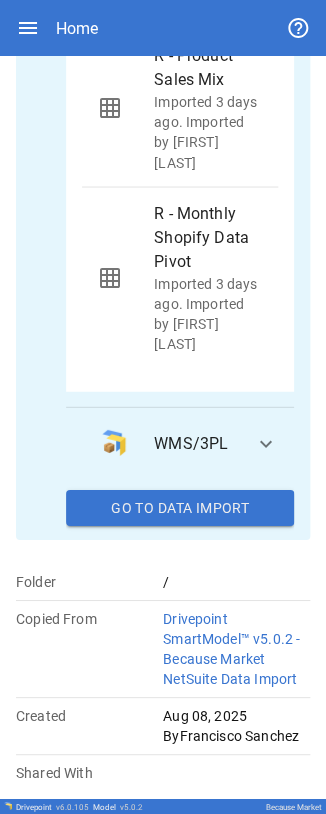click on "Go To Data Import" at bounding box center [180, 507] 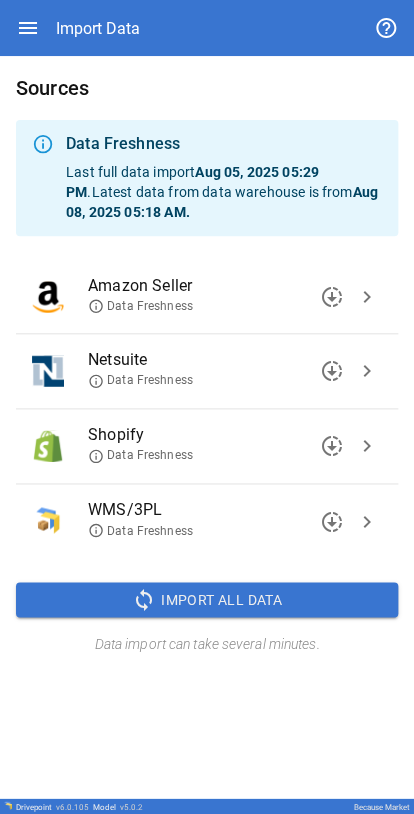 click on "chevron_right" at bounding box center (367, 446) 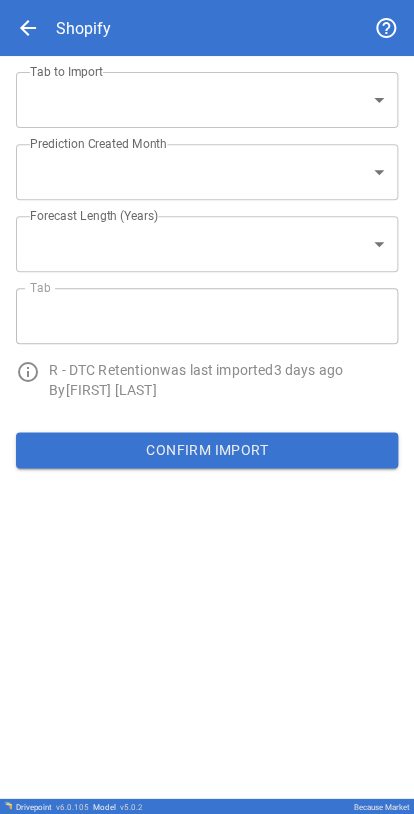 type on "**********" 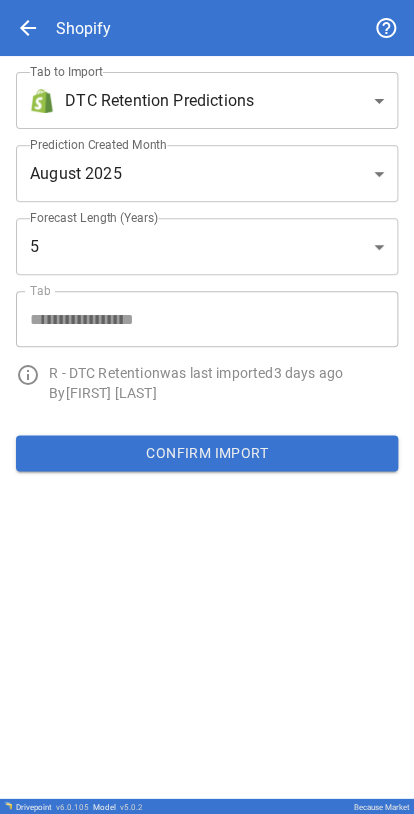 click on "**********" at bounding box center [207, 407] 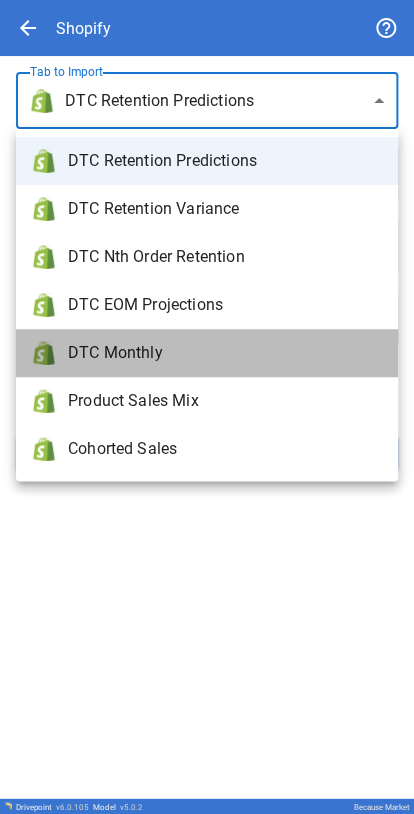 click on "DTC Monthly" at bounding box center [225, 353] 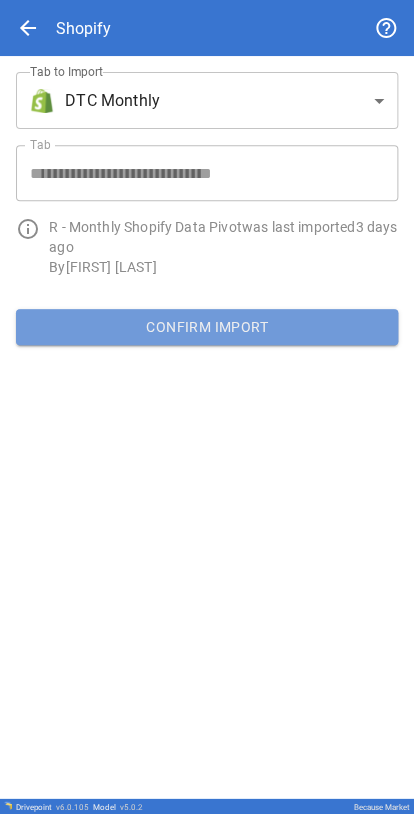 click on "Confirm Import" at bounding box center (207, 327) 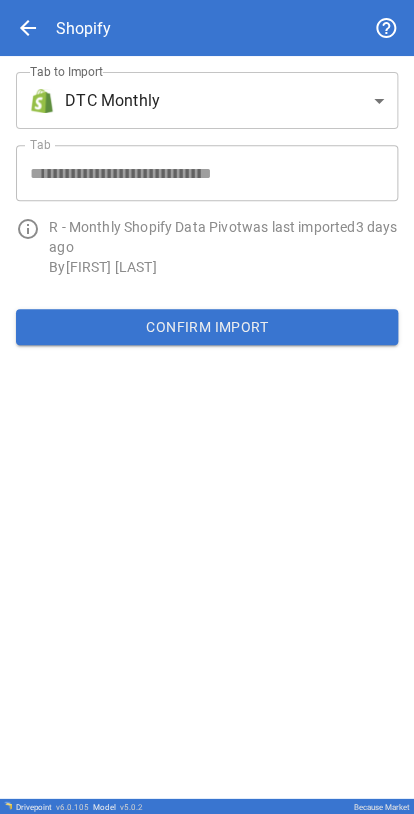 type 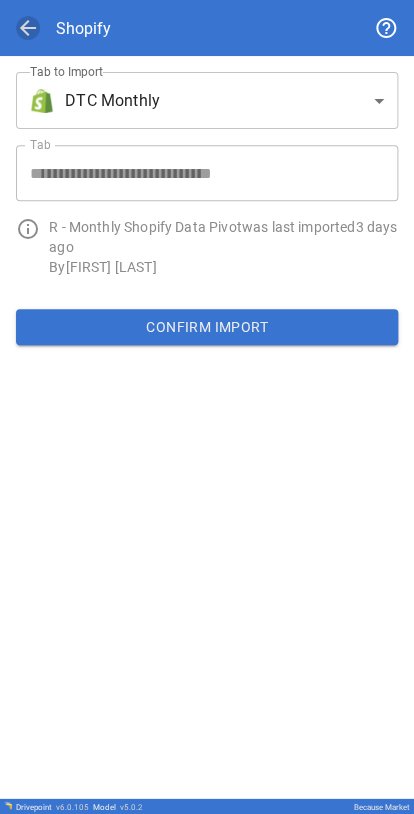 click on "arrow_back" at bounding box center [28, 28] 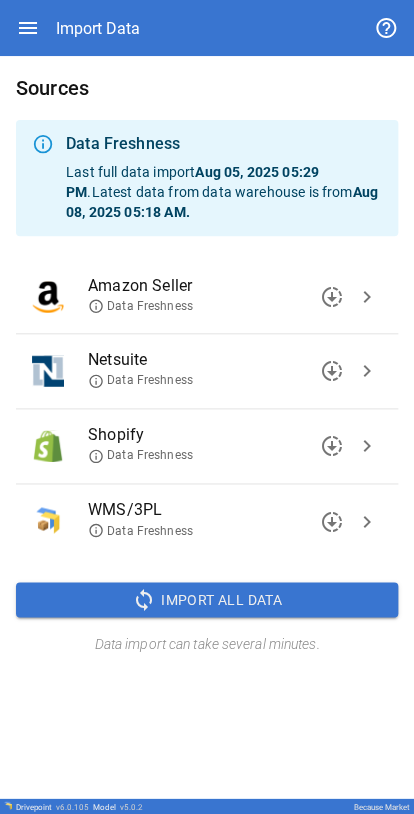 click on "Import All Data" at bounding box center [221, 599] 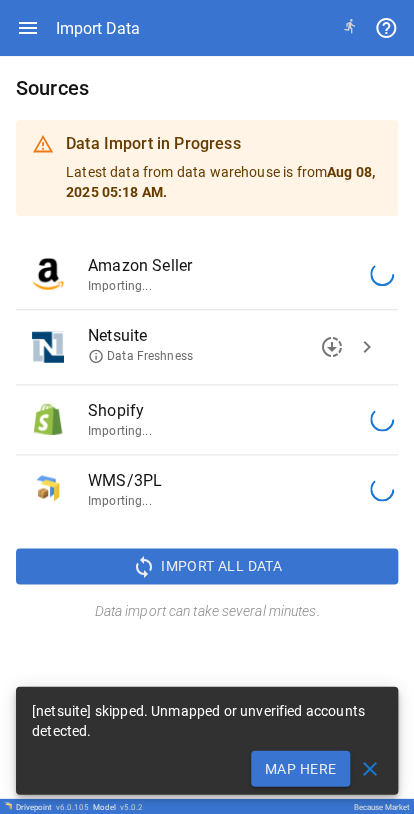 click on "chevron_right" at bounding box center (367, 347) 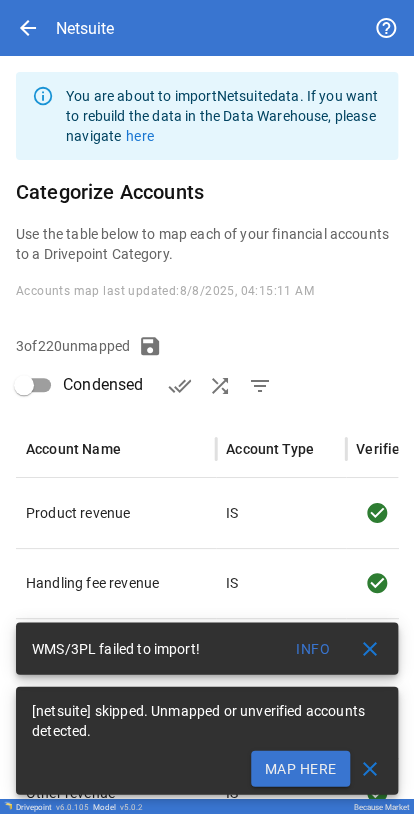 click on "Info" at bounding box center [313, 648] 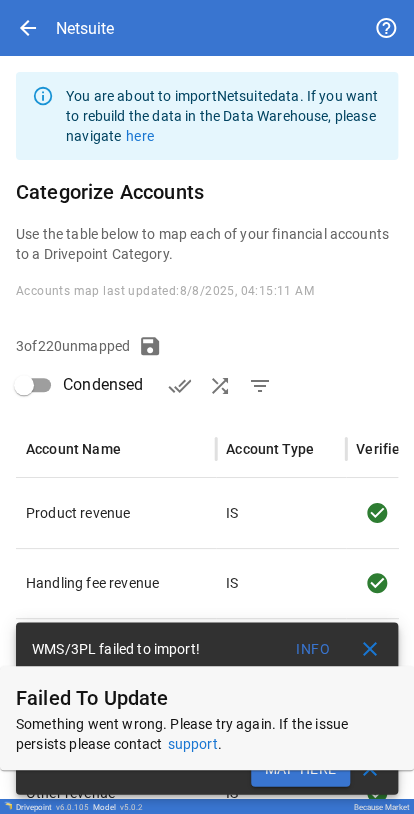 click on "close" at bounding box center [370, 648] 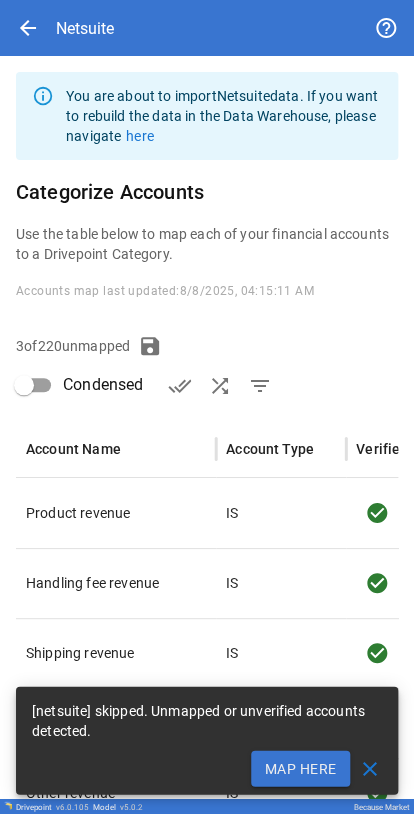 scroll, scrollTop: 75, scrollLeft: 0, axis: vertical 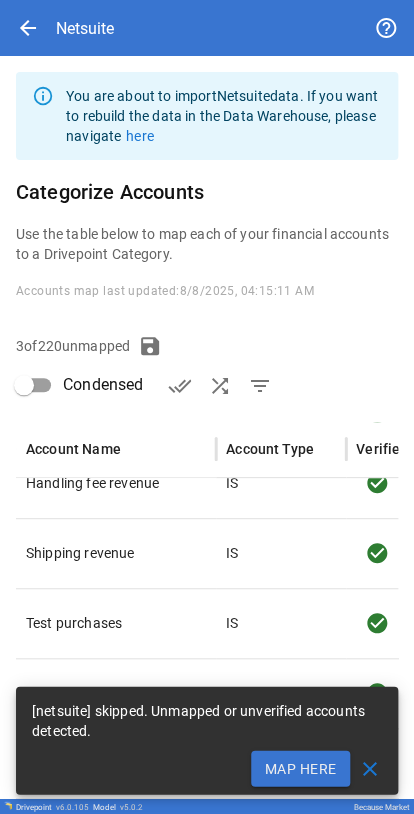 click on "Map Here" at bounding box center (300, 768) 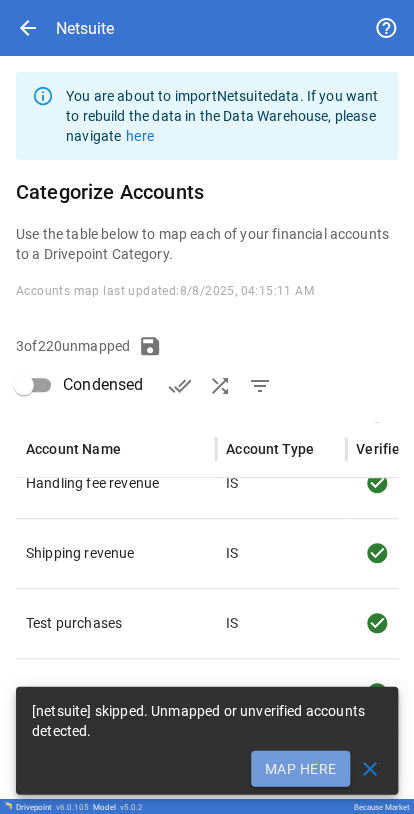 click on "Map Here" at bounding box center (300, 768) 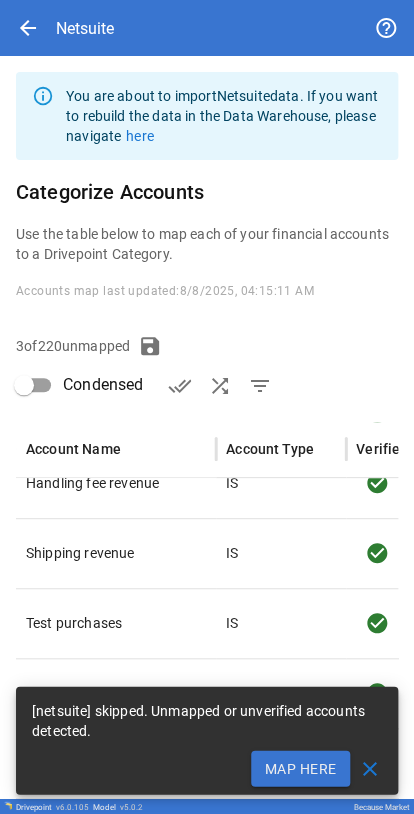 click on "Map Here" at bounding box center [300, 768] 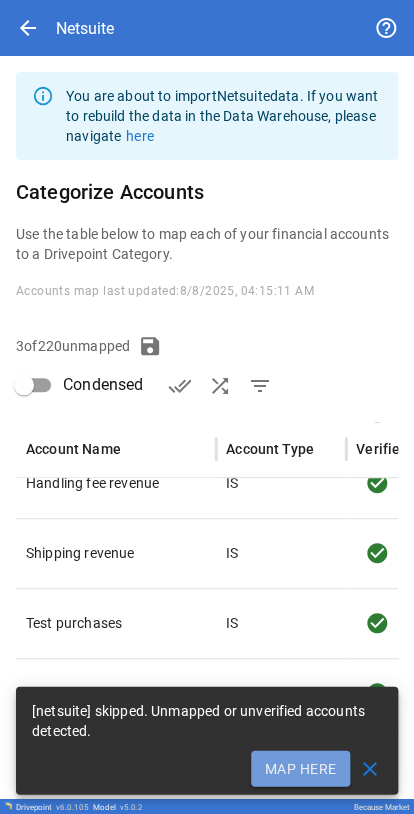 click on "Map Here" at bounding box center (300, 768) 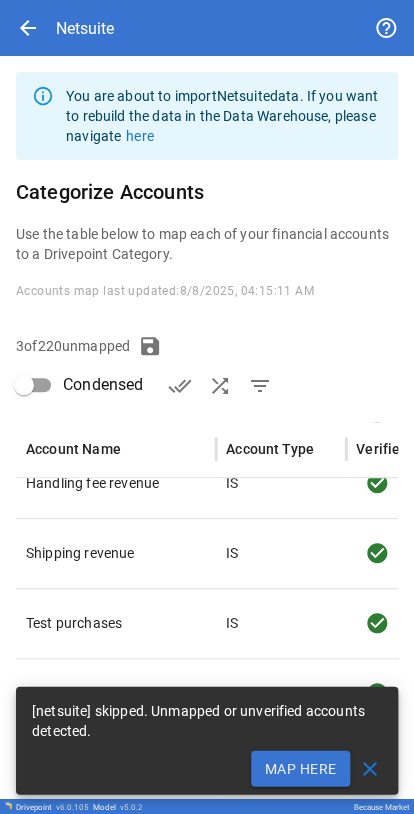 click on "Map Here" at bounding box center (300, 768) 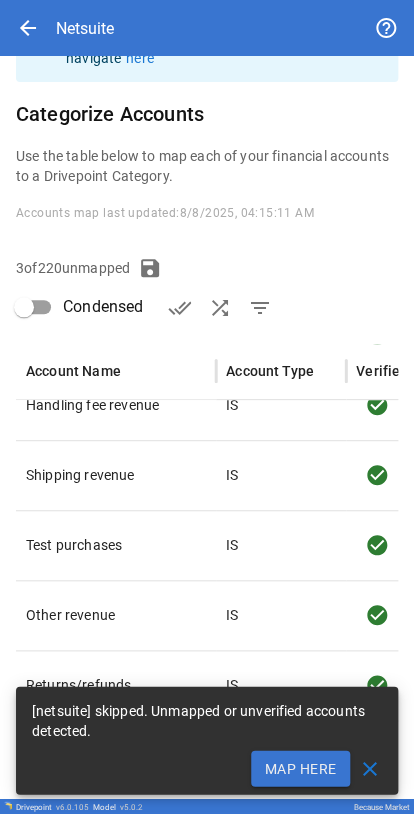 scroll, scrollTop: 147, scrollLeft: 0, axis: vertical 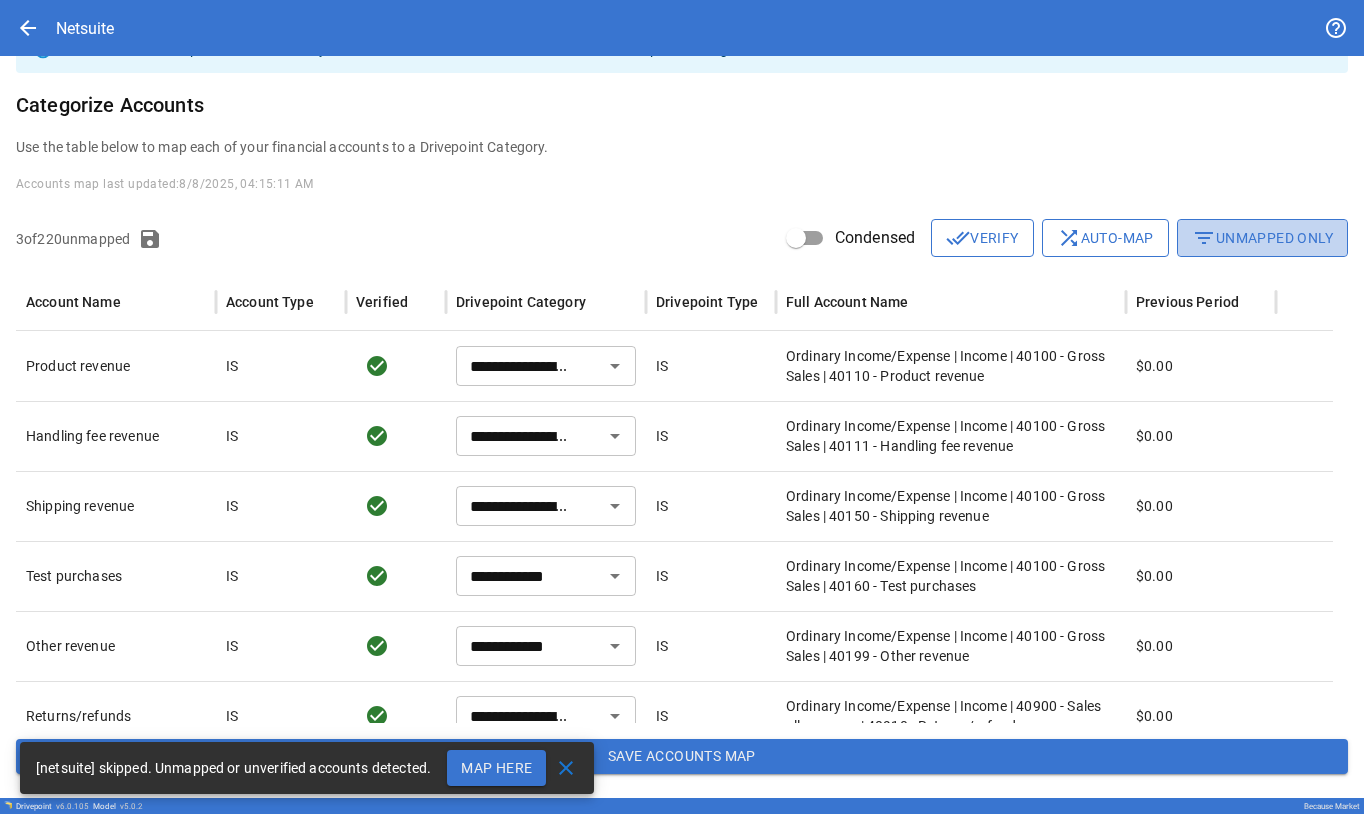 drag, startPoint x: 1209, startPoint y: 236, endPoint x: 1290, endPoint y: 323, distance: 118.869675 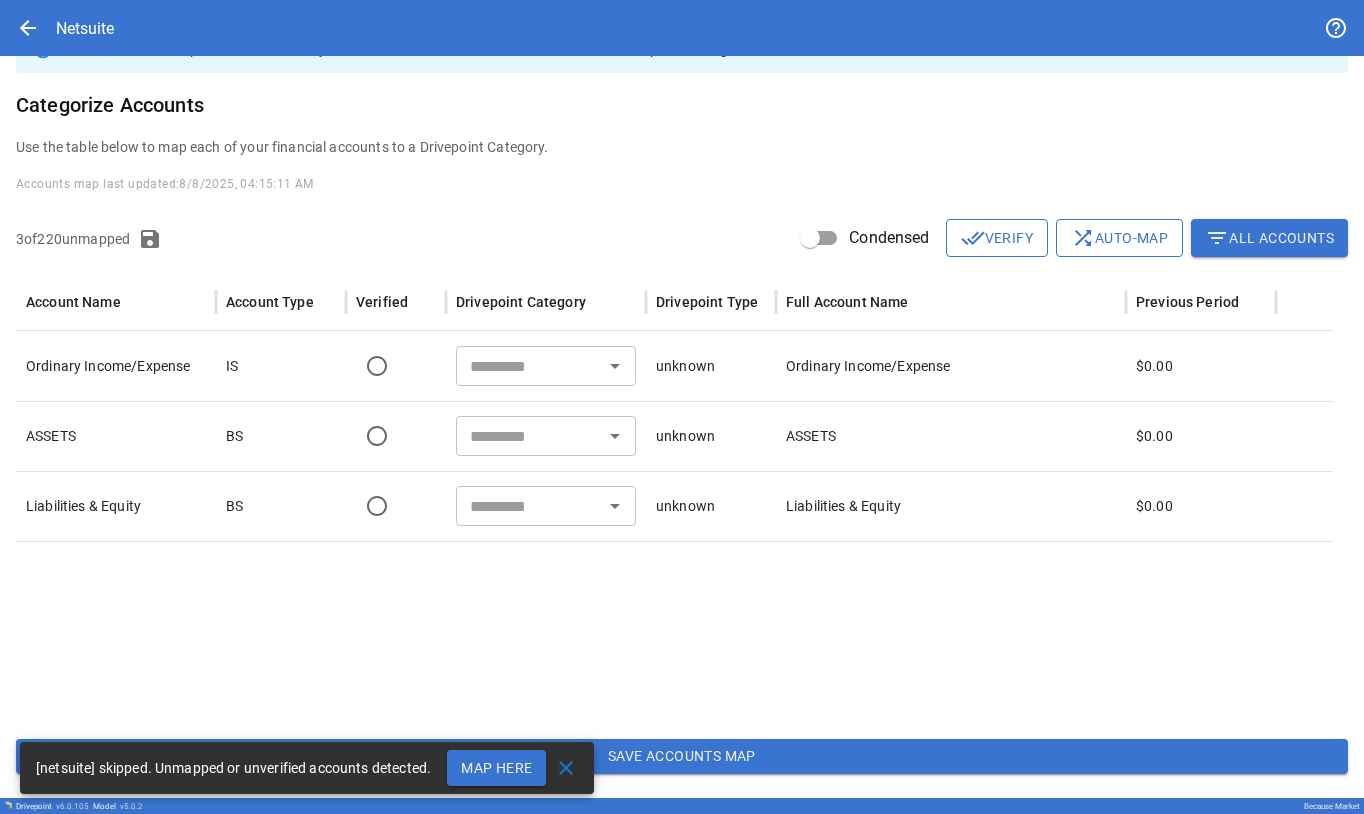 click on "close" at bounding box center [566, 768] 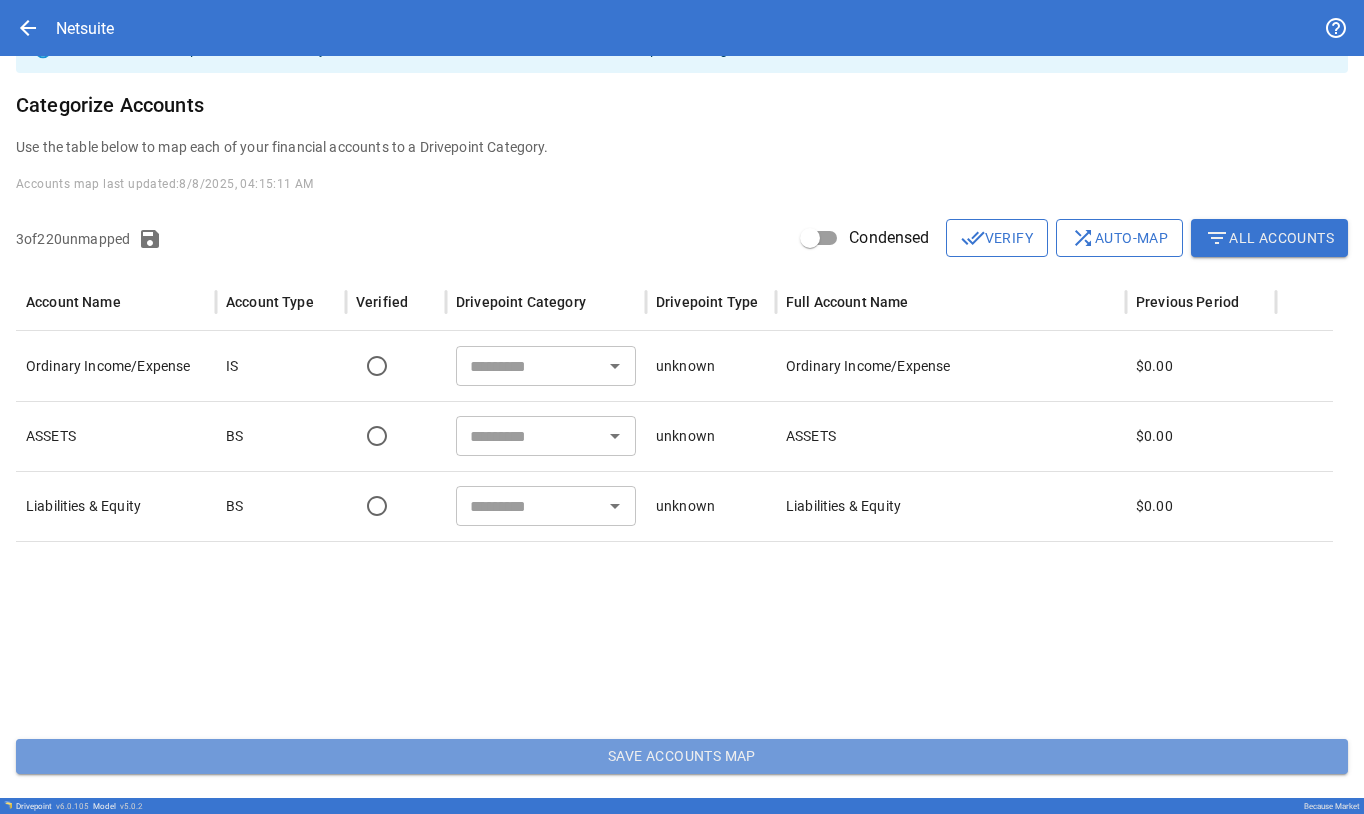 click on "Save Accounts Map" at bounding box center (682, 757) 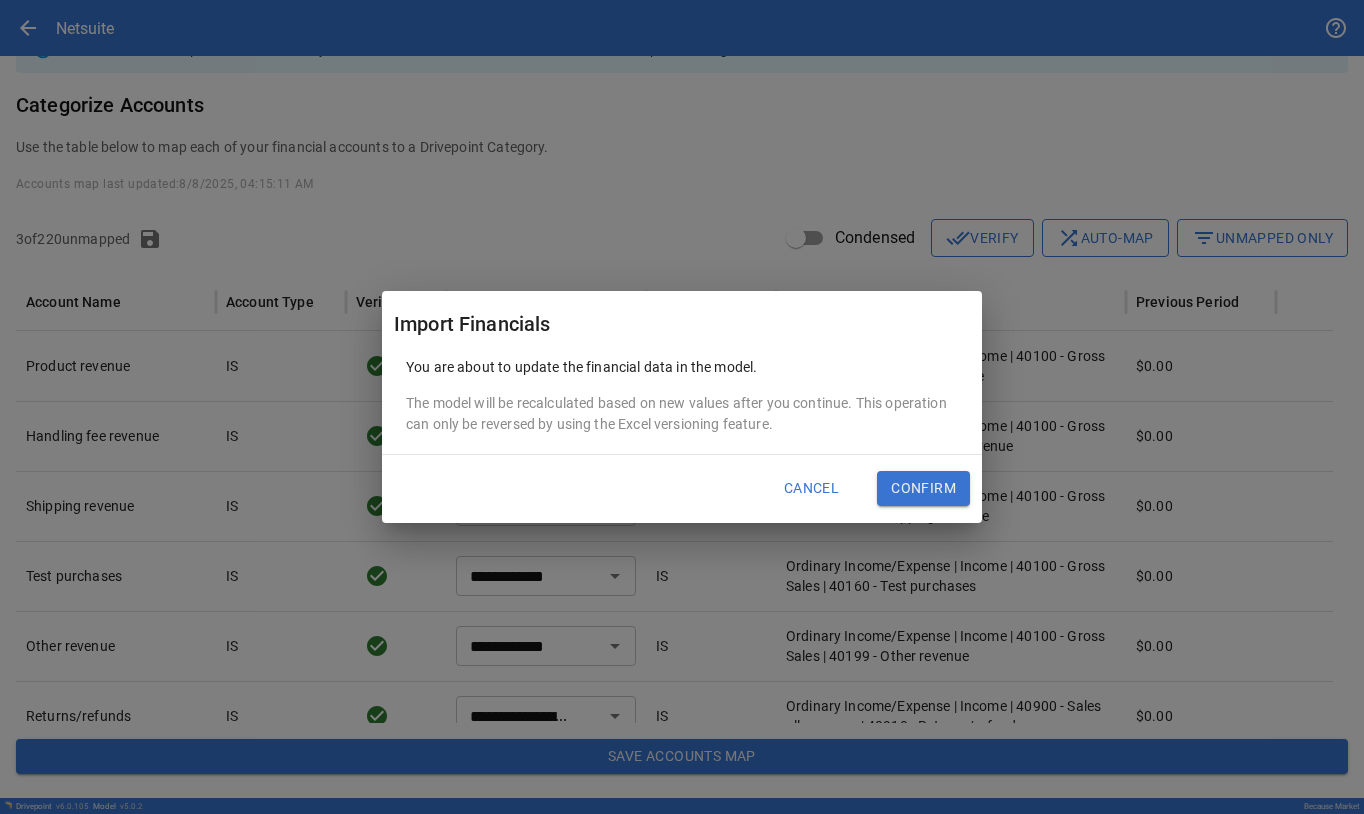 click on "Confirm" at bounding box center [923, 489] 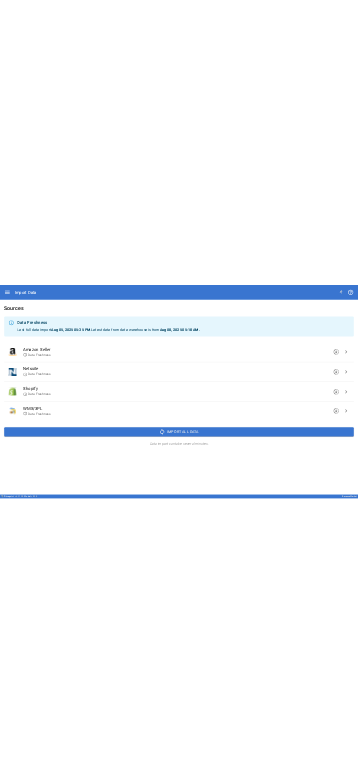 scroll, scrollTop: 0, scrollLeft: 0, axis: both 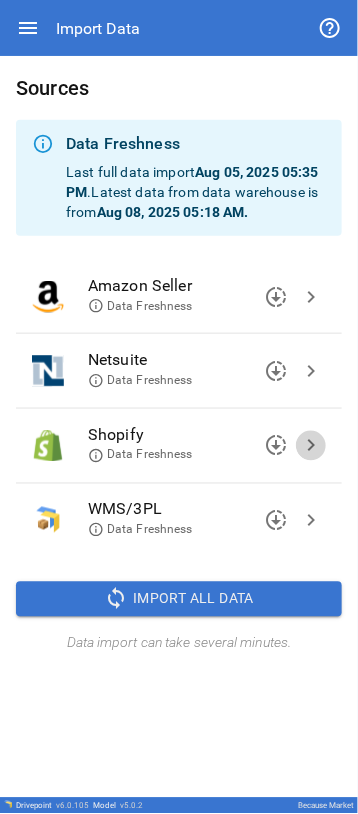 click on "chevron_right" at bounding box center [311, 446] 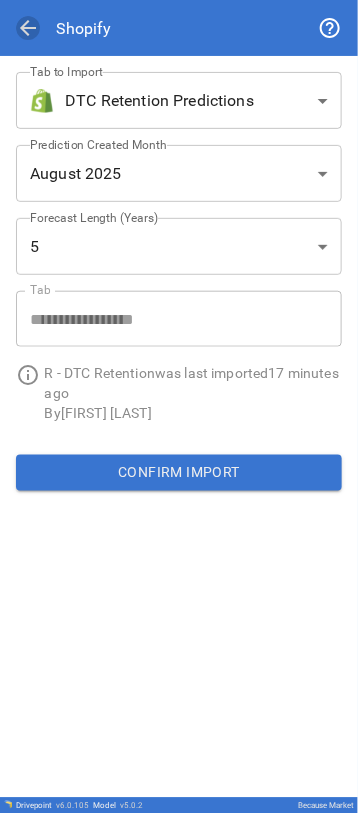 click on "arrow_back" at bounding box center (28, 28) 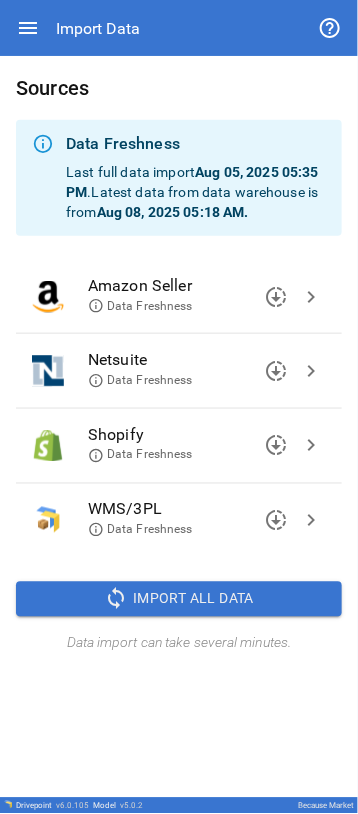 click 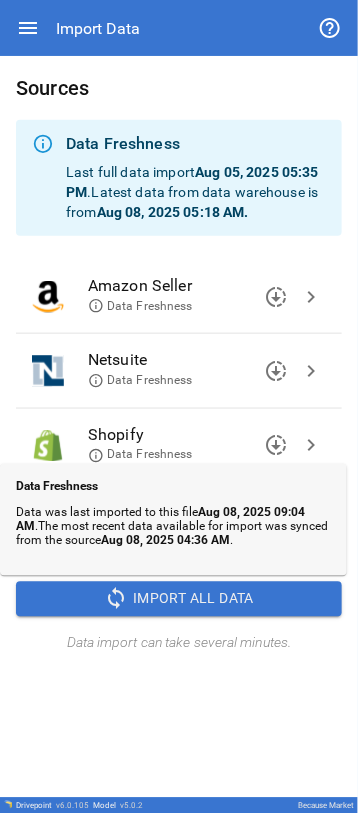 click 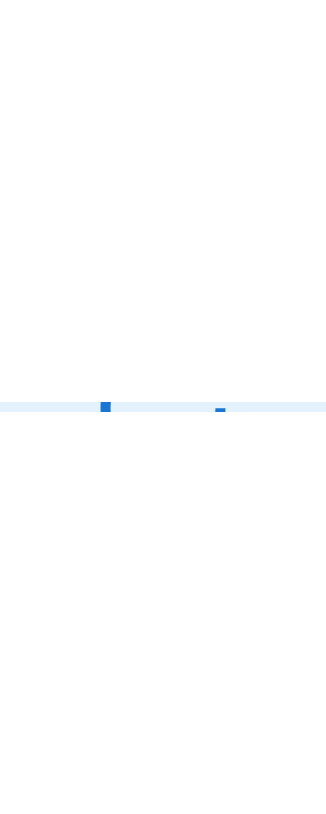 scroll, scrollTop: 0, scrollLeft: 0, axis: both 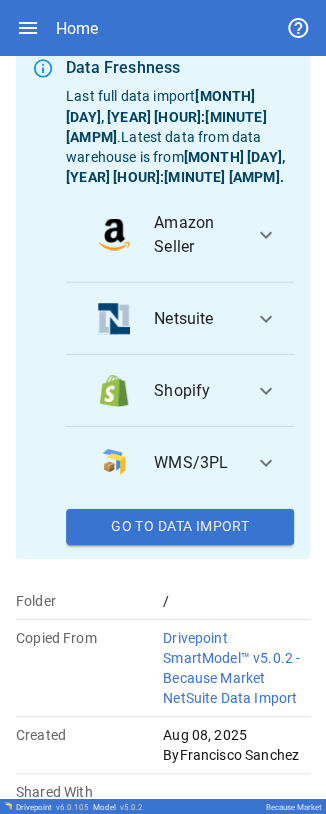 click on "expand_more" at bounding box center (266, 390) 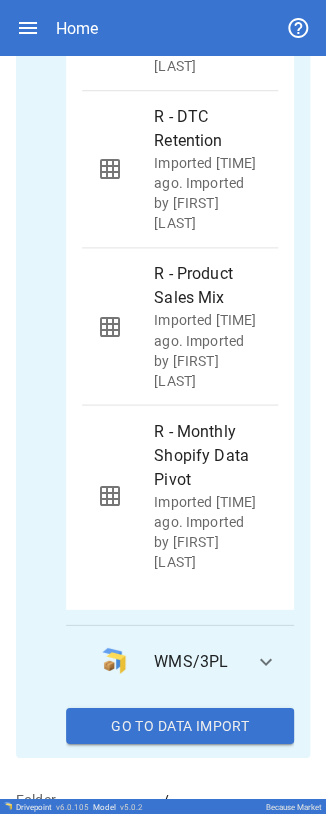 scroll, scrollTop: 1223, scrollLeft: 0, axis: vertical 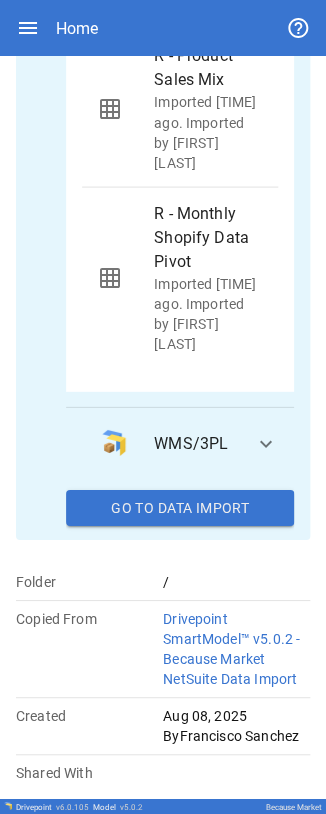 click on "Go To Data Import" at bounding box center [180, 507] 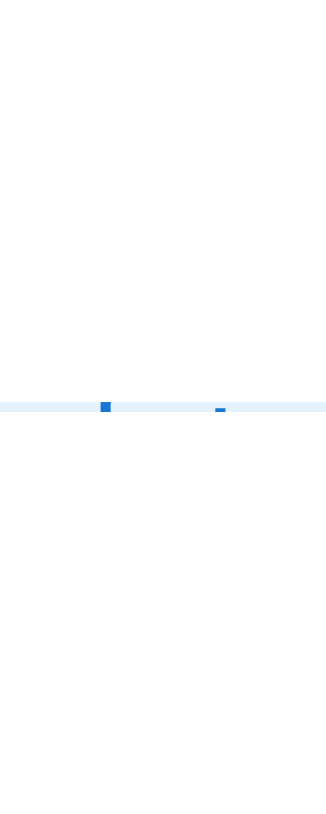 scroll, scrollTop: 0, scrollLeft: 0, axis: both 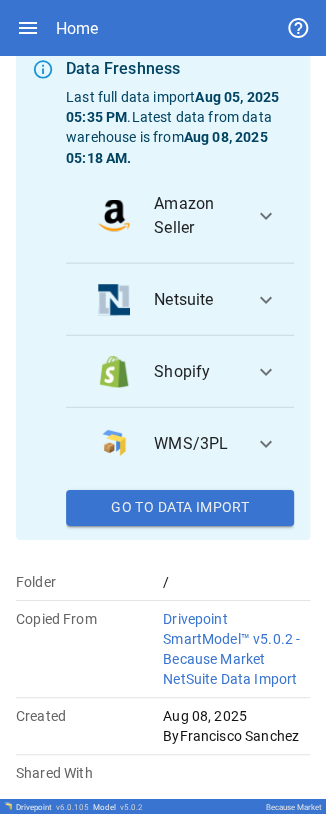 click on "Go To Data Import" at bounding box center [180, 507] 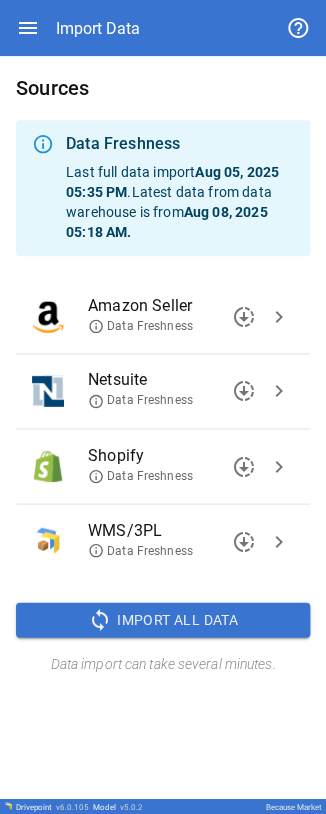 click on "Import All Data" at bounding box center [177, 619] 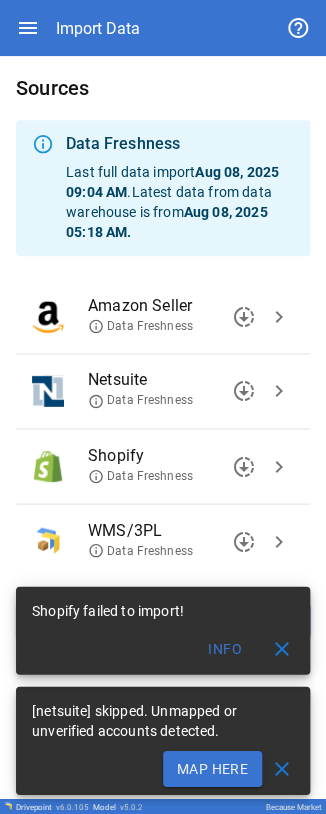 click on "Info" at bounding box center [225, 648] 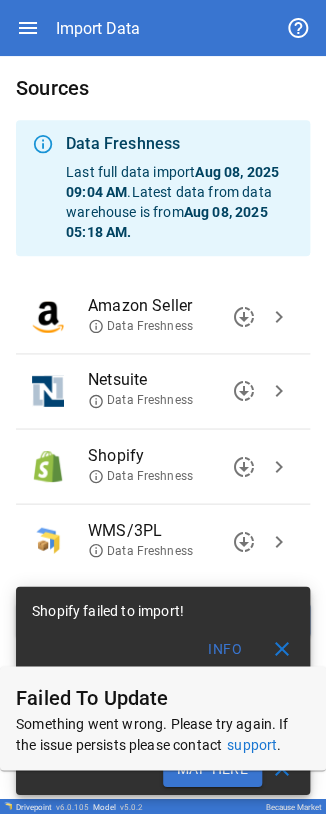 click on "close" at bounding box center (282, 648) 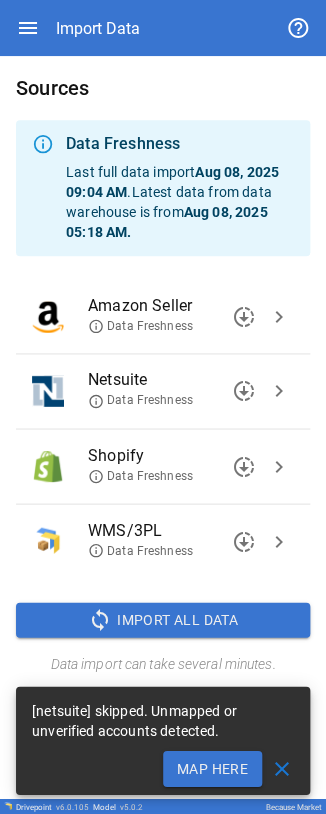 click on "chevron_right" at bounding box center [279, 466] 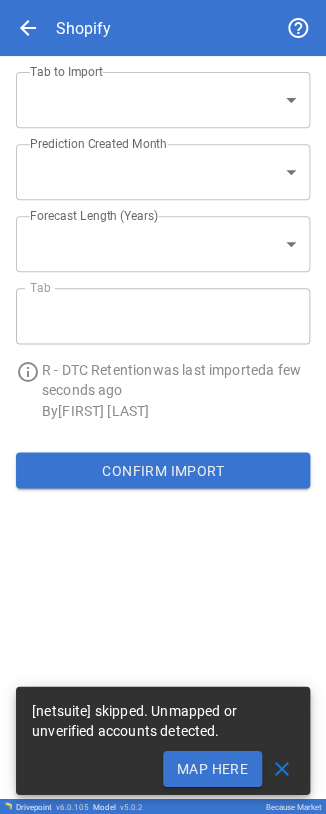 type on "**********" 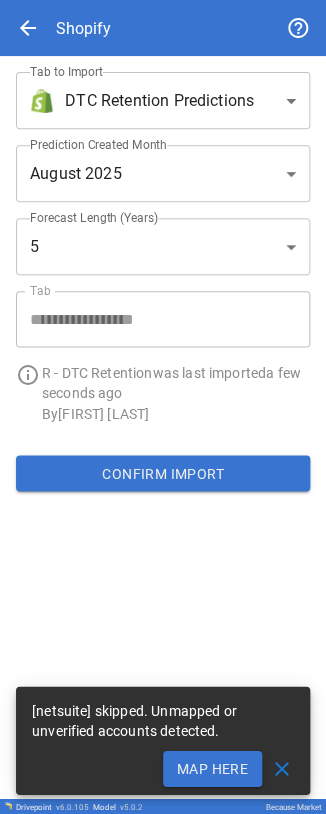 click on "**********" at bounding box center (163, 407) 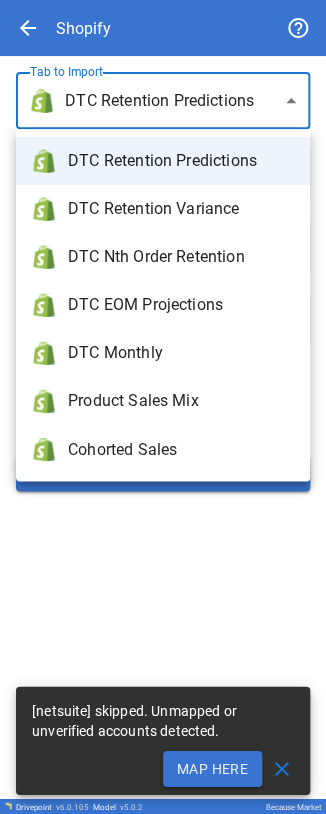 click on "DTC Monthly" at bounding box center (181, 353) 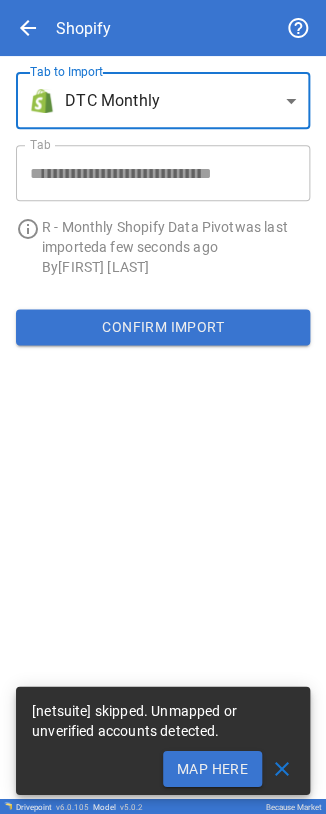 click on "Confirm Import" at bounding box center [163, 327] 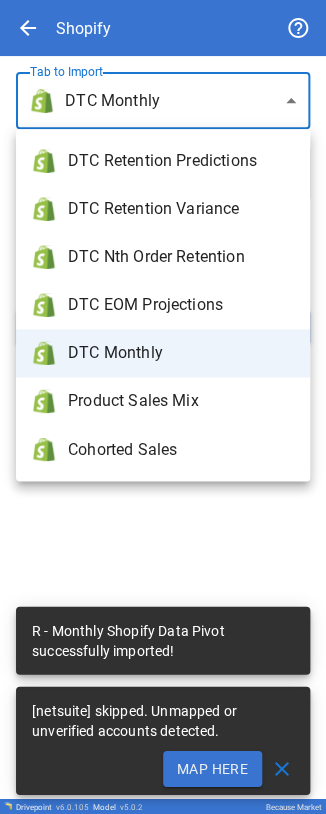click on "**********" at bounding box center (163, 407) 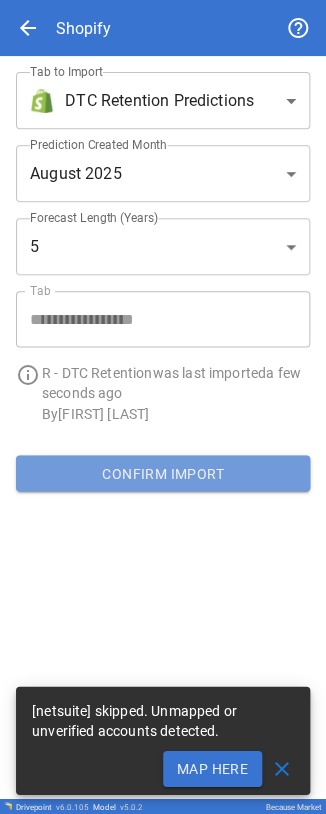 click on "Confirm Import" at bounding box center (163, 473) 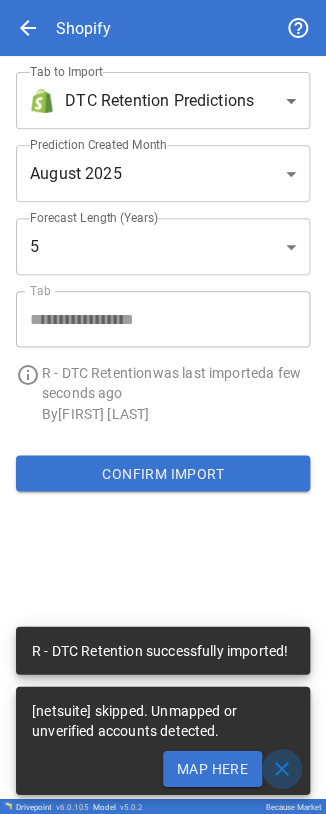 click on "close" at bounding box center [282, 768] 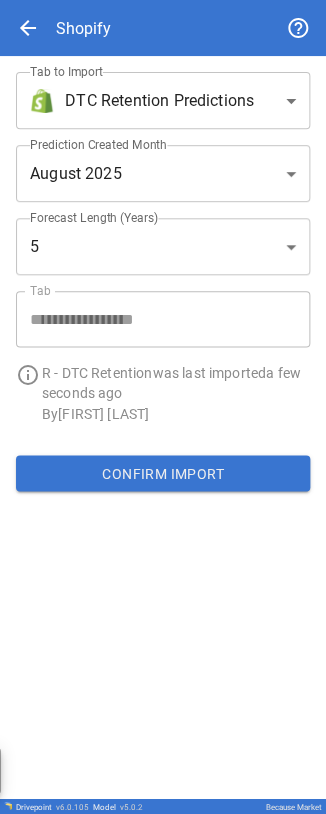 click on "**********" at bounding box center [163, 407] 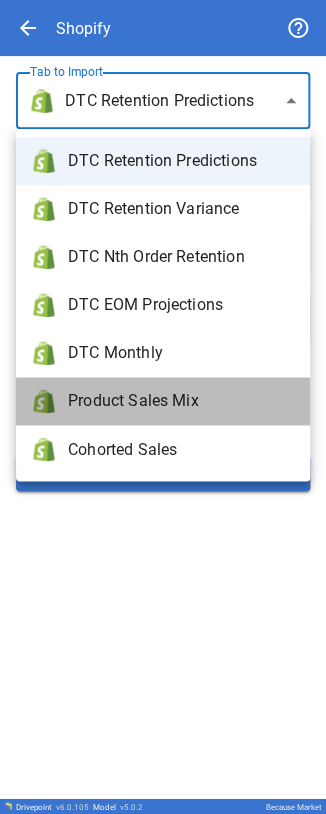 click on "Product Sales Mix" at bounding box center (181, 401) 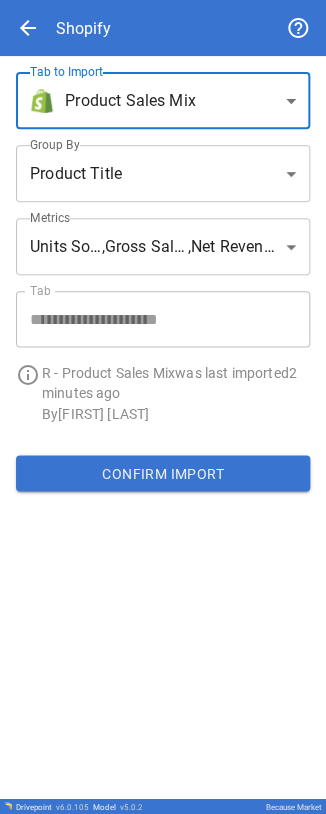 click on "Confirm Import" at bounding box center [163, 473] 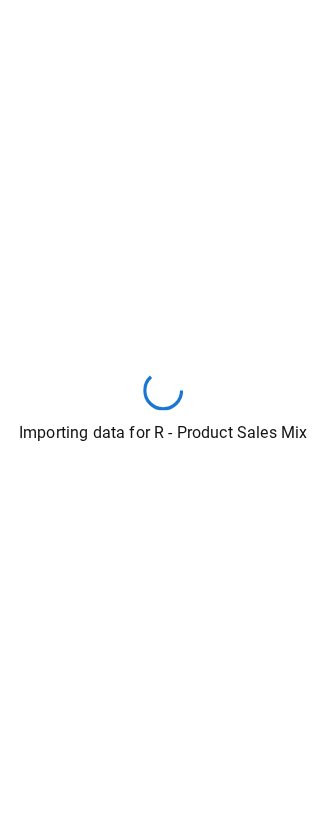 click on "Importing data for R - Product Sales Mix" at bounding box center [163, 407] 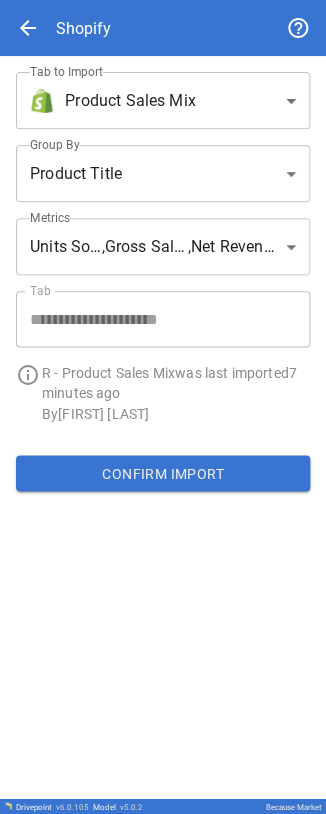 click on "arrow_back Shopify" at bounding box center (163, 28) 